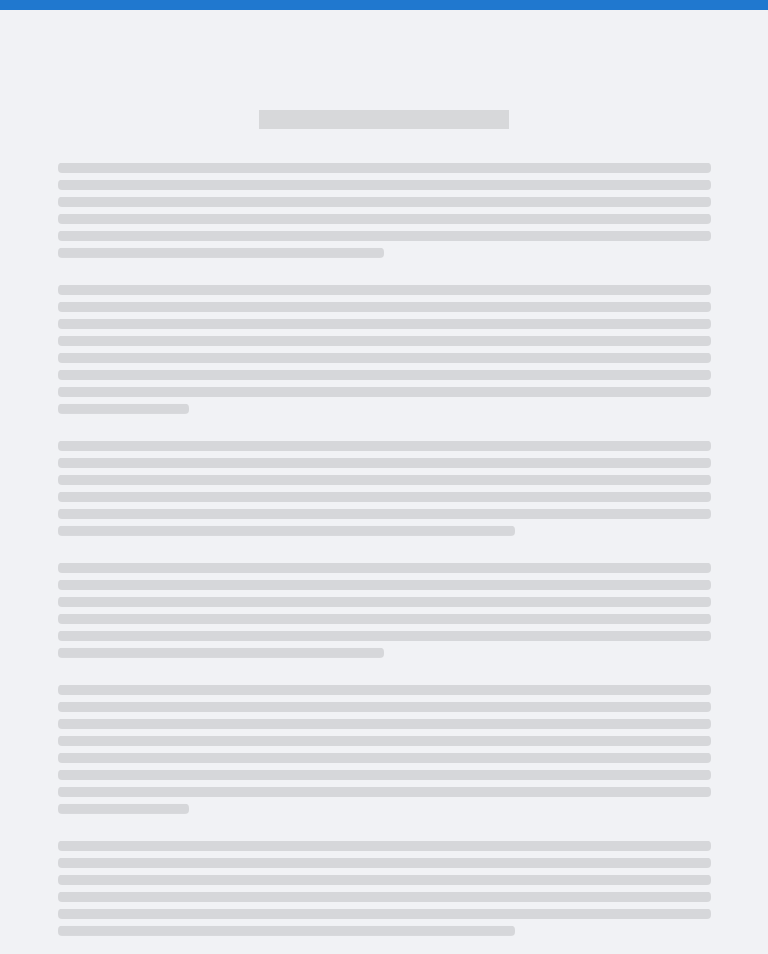 scroll, scrollTop: 0, scrollLeft: 0, axis: both 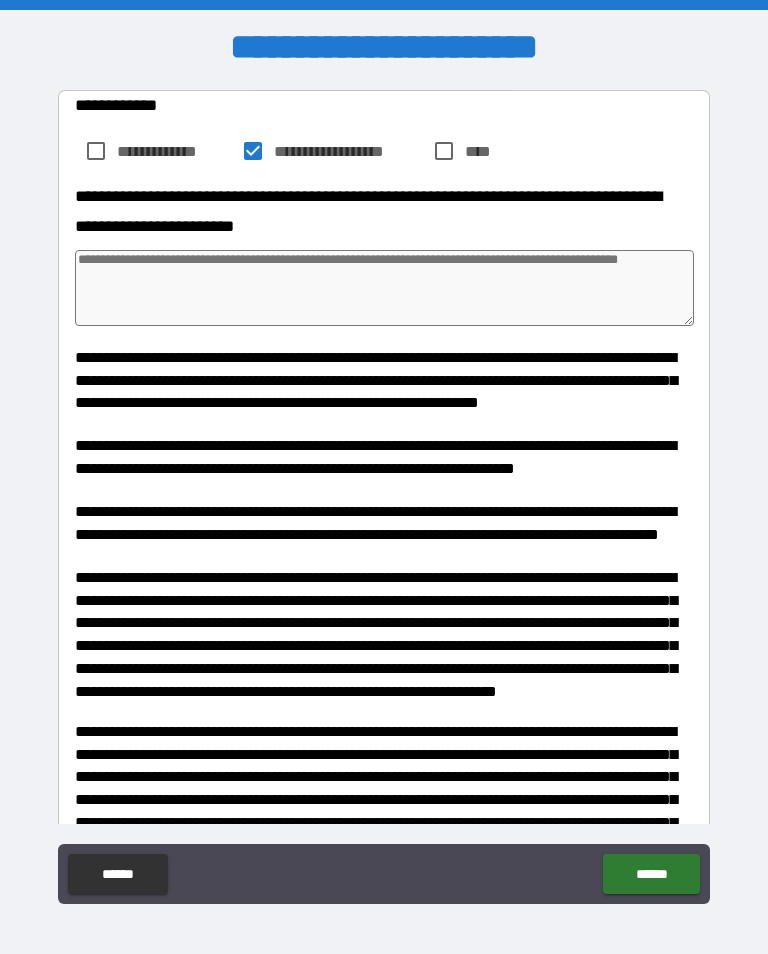 type on "*" 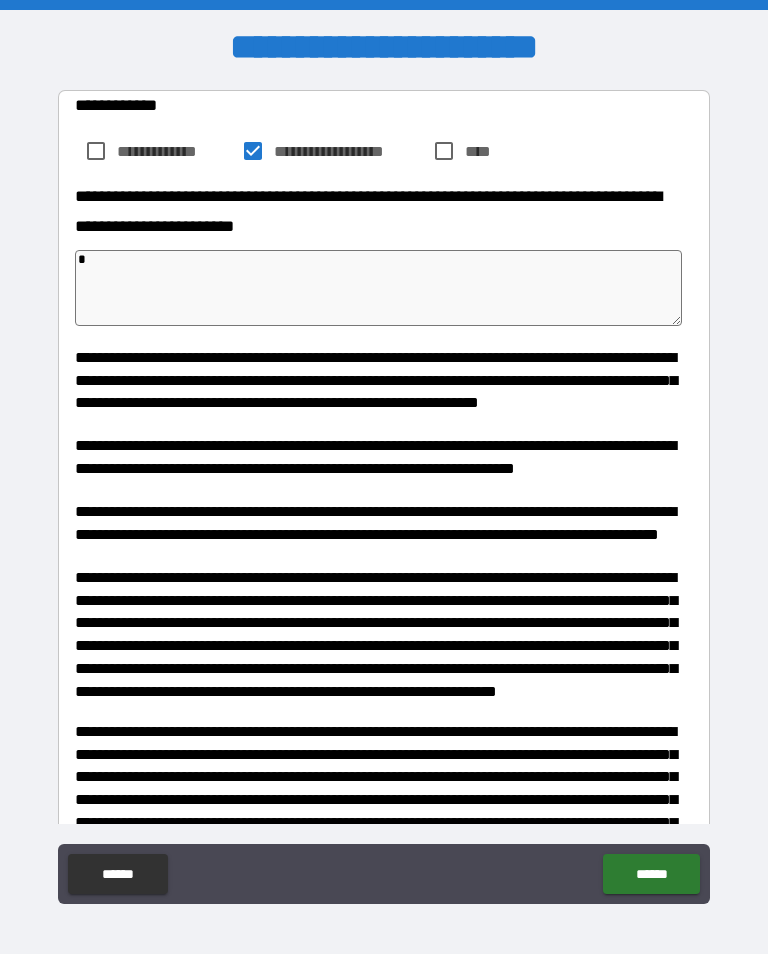 type on "**" 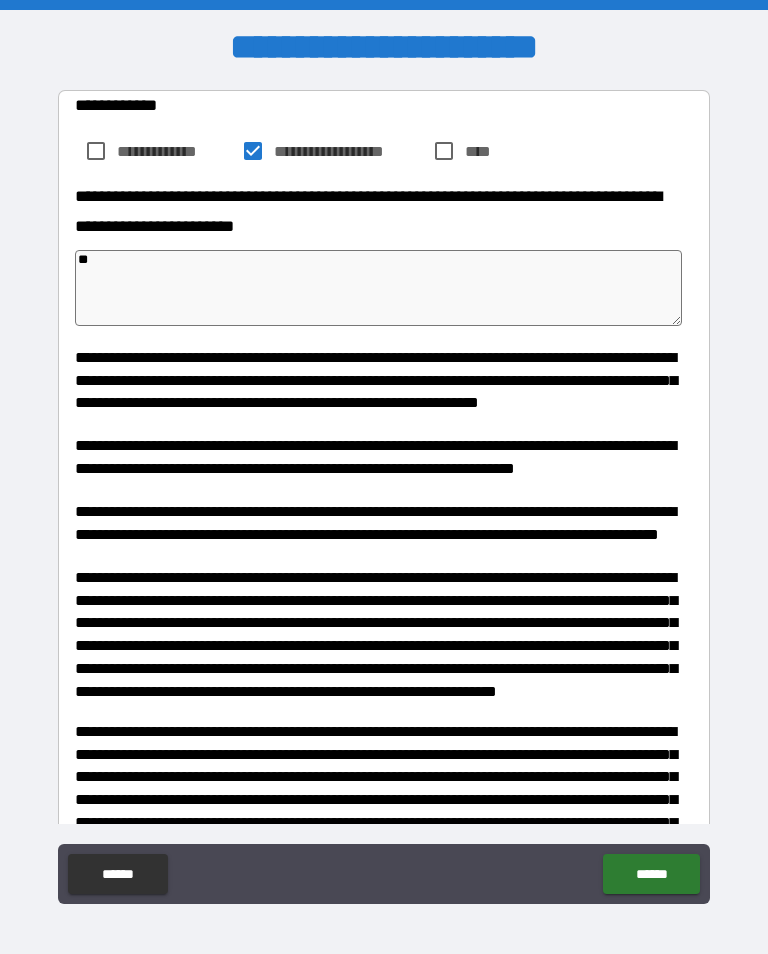 type on "***" 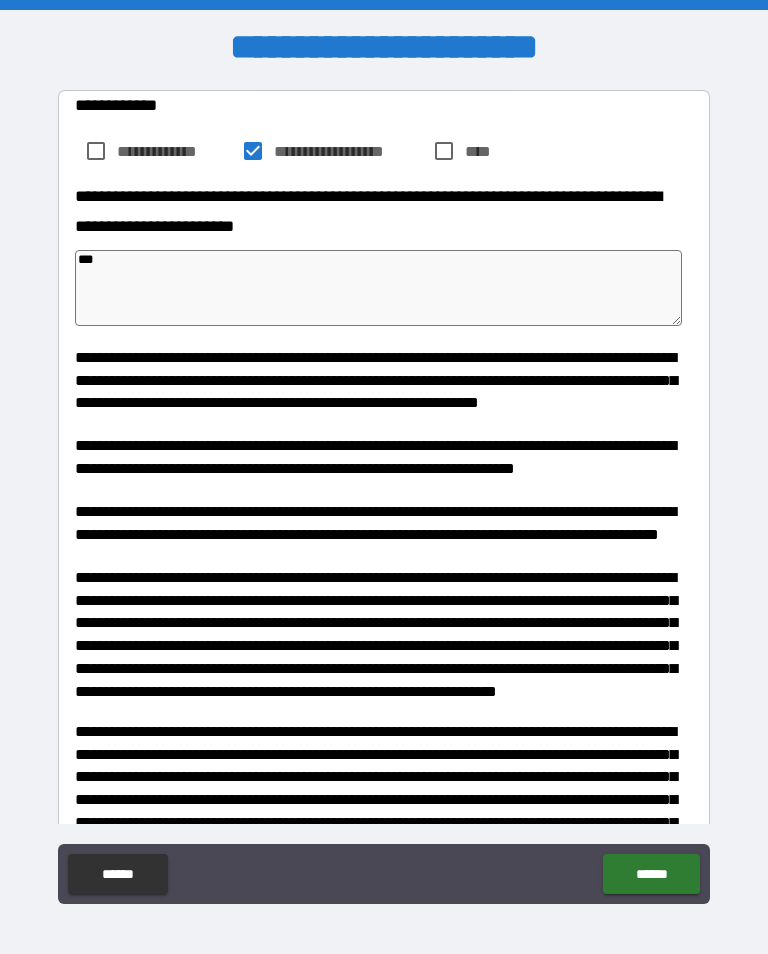 type on "*" 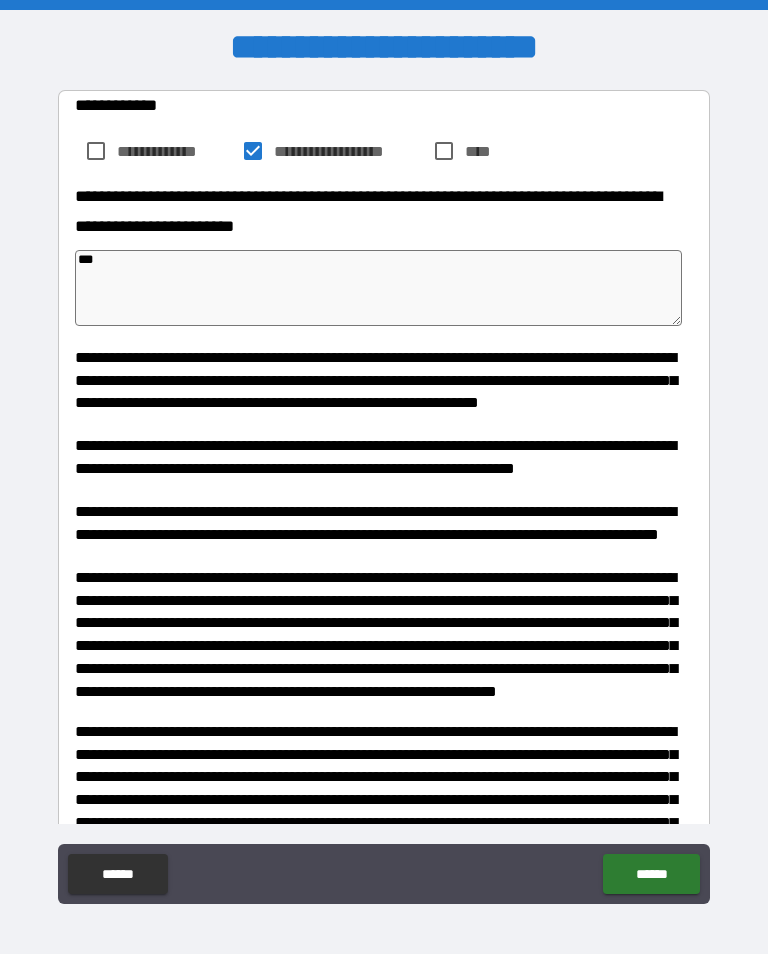 type on "****" 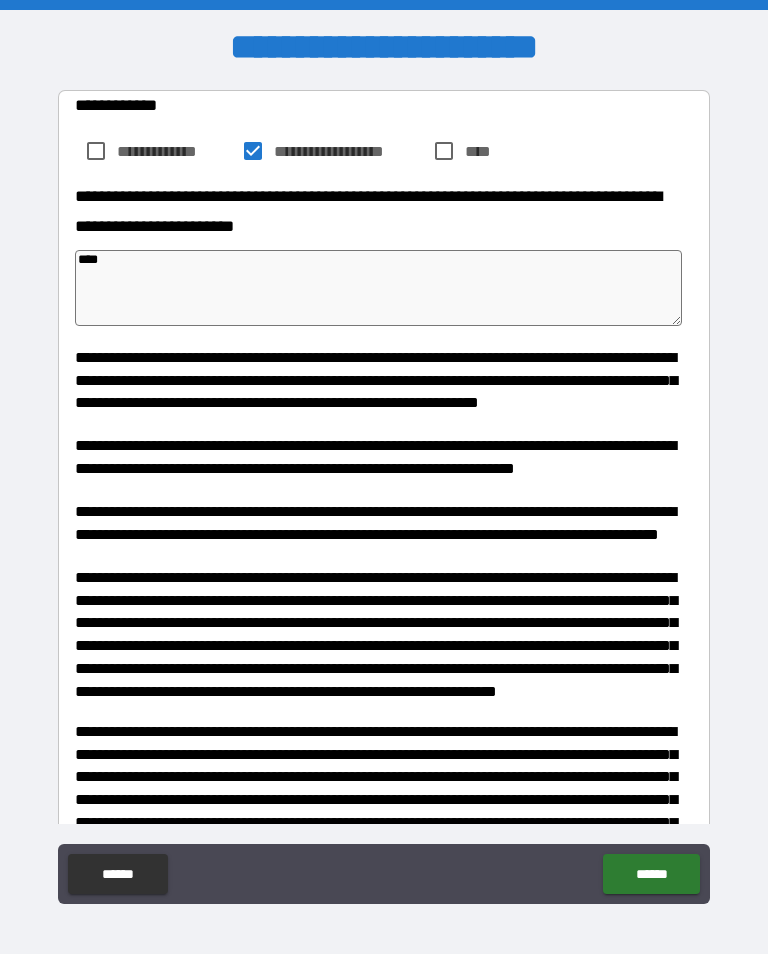 type on "*****" 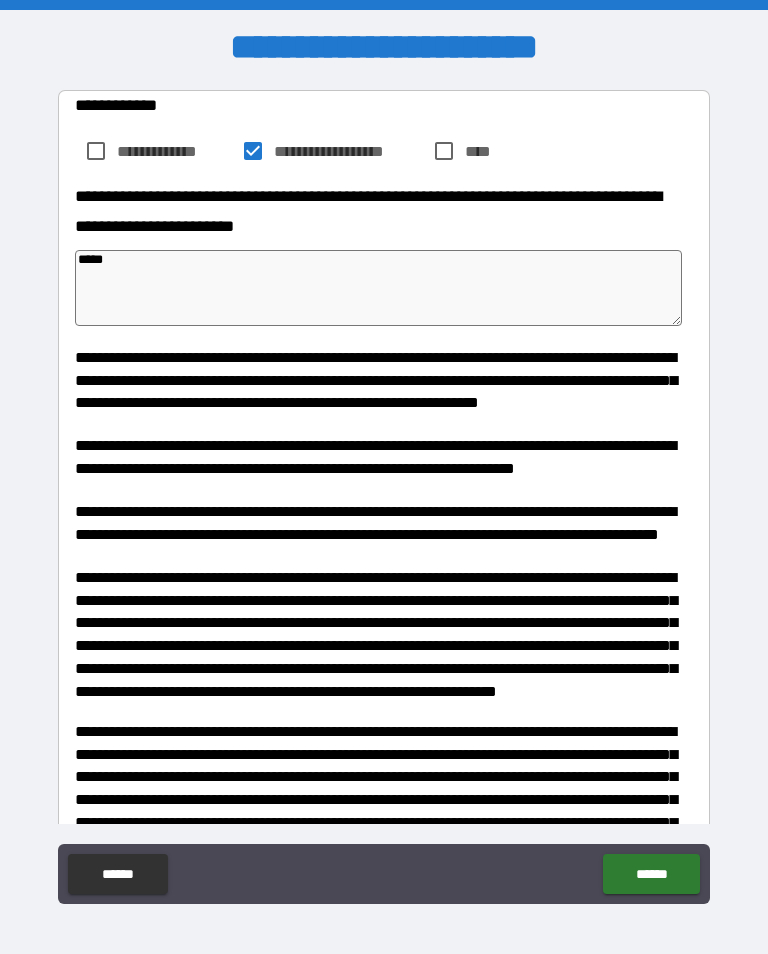 type on "*" 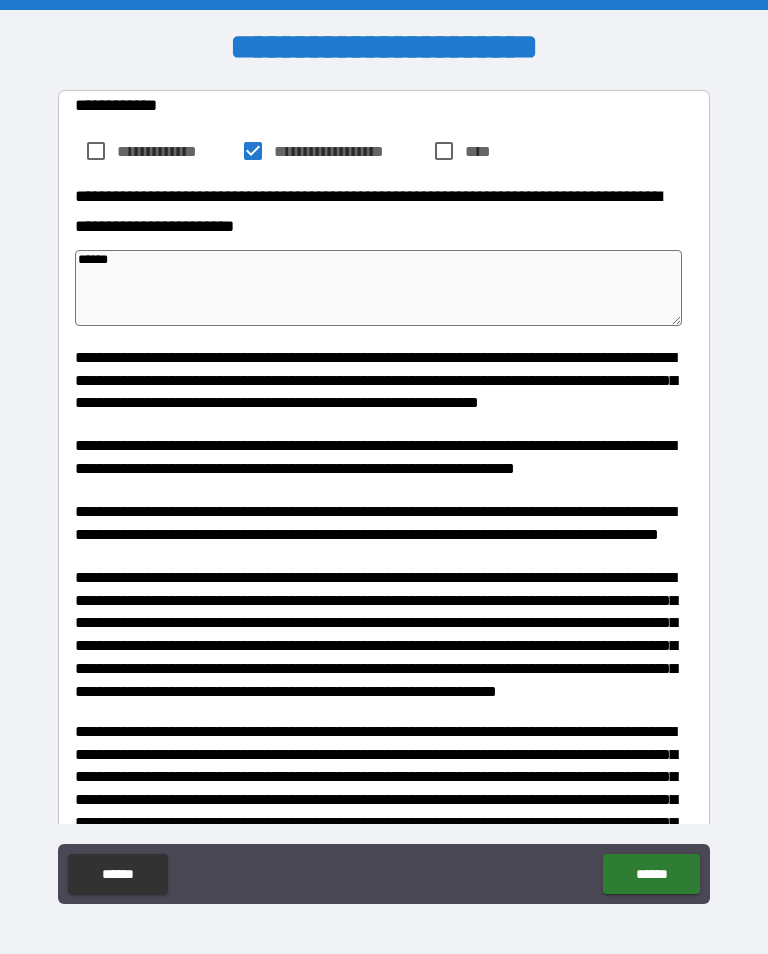 type on "*******" 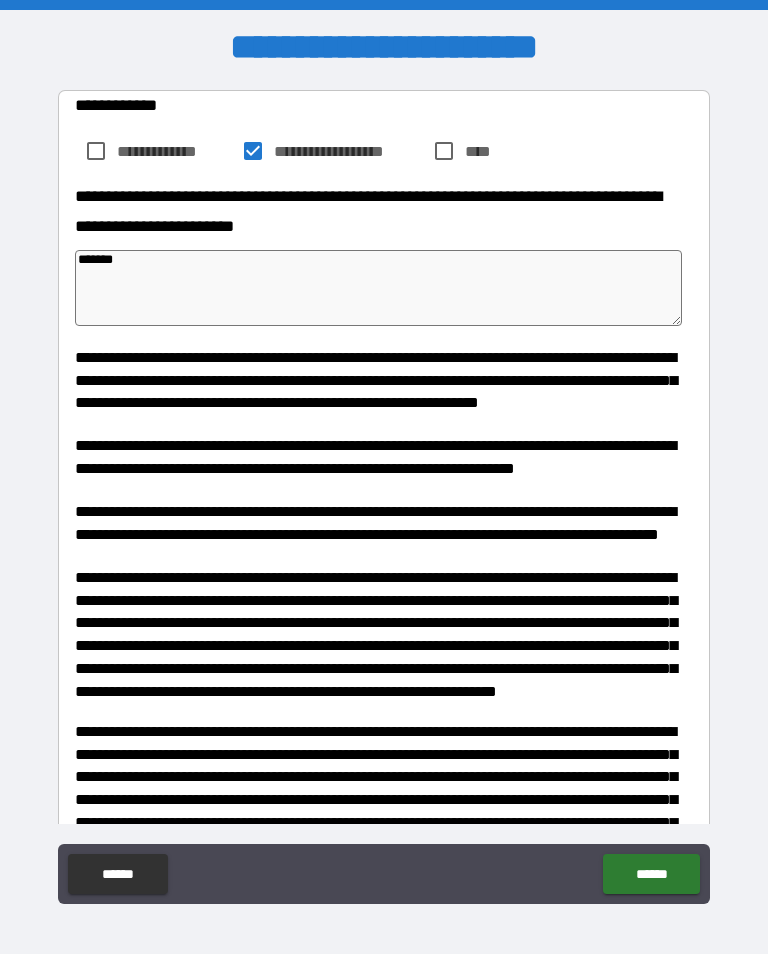 type on "********" 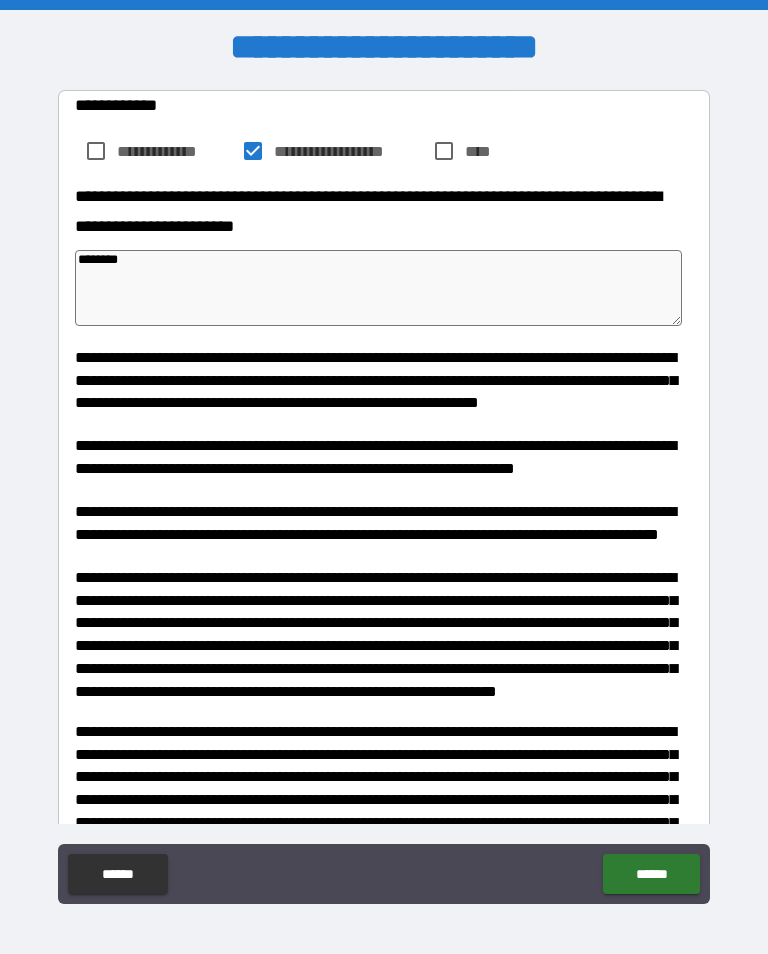 type on "**********" 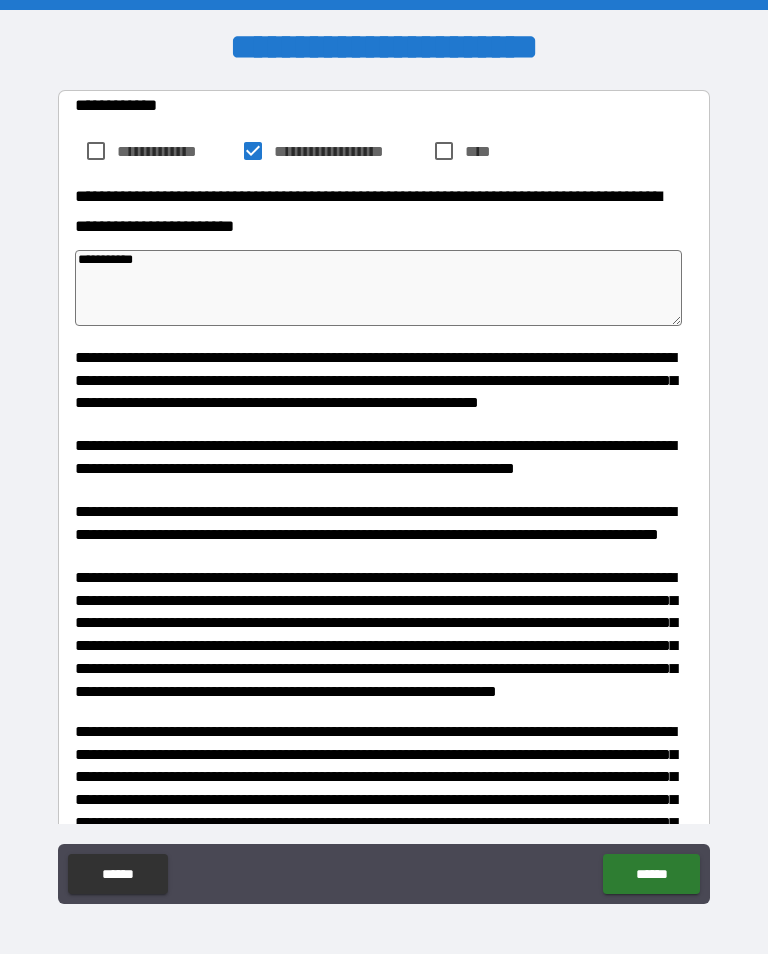 type on "**********" 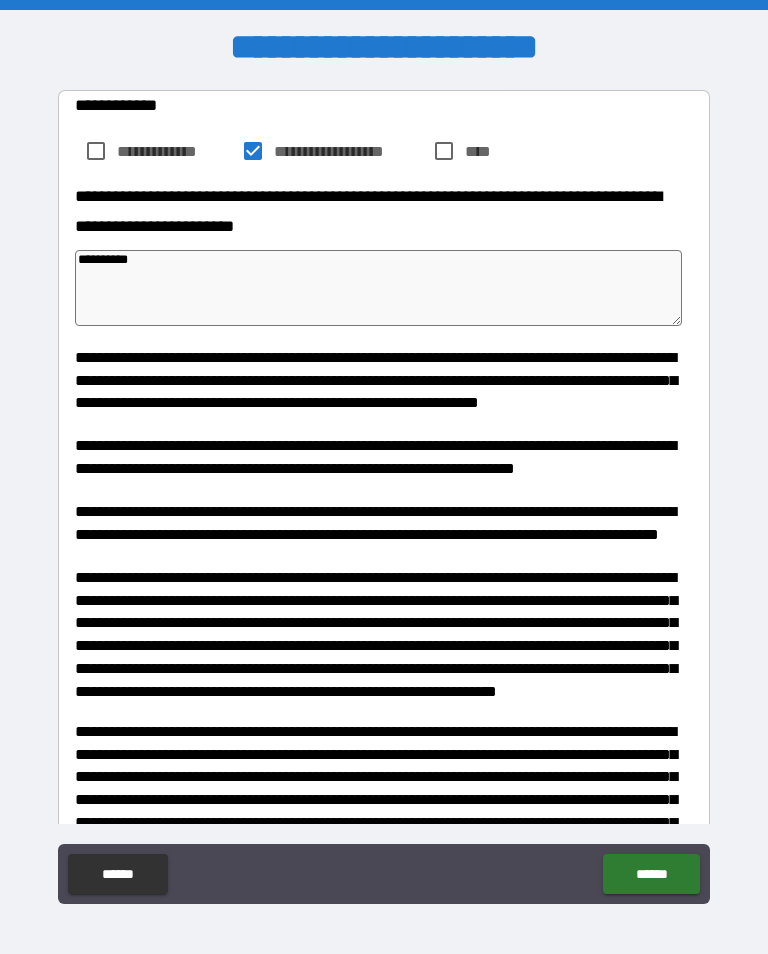 type on "*" 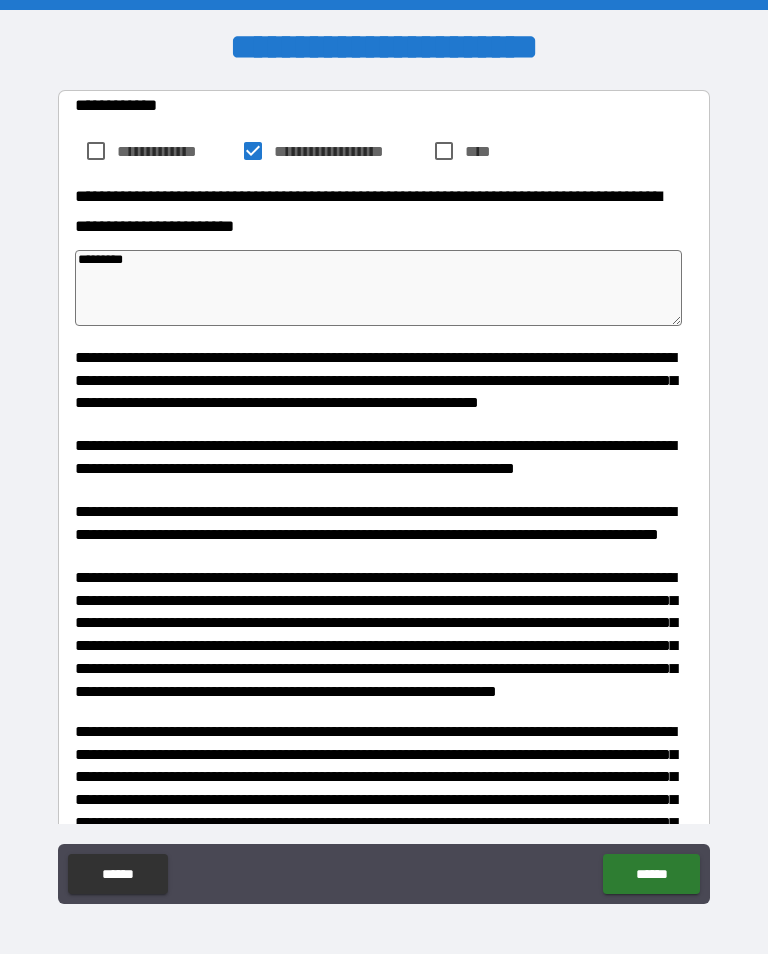 type on "*" 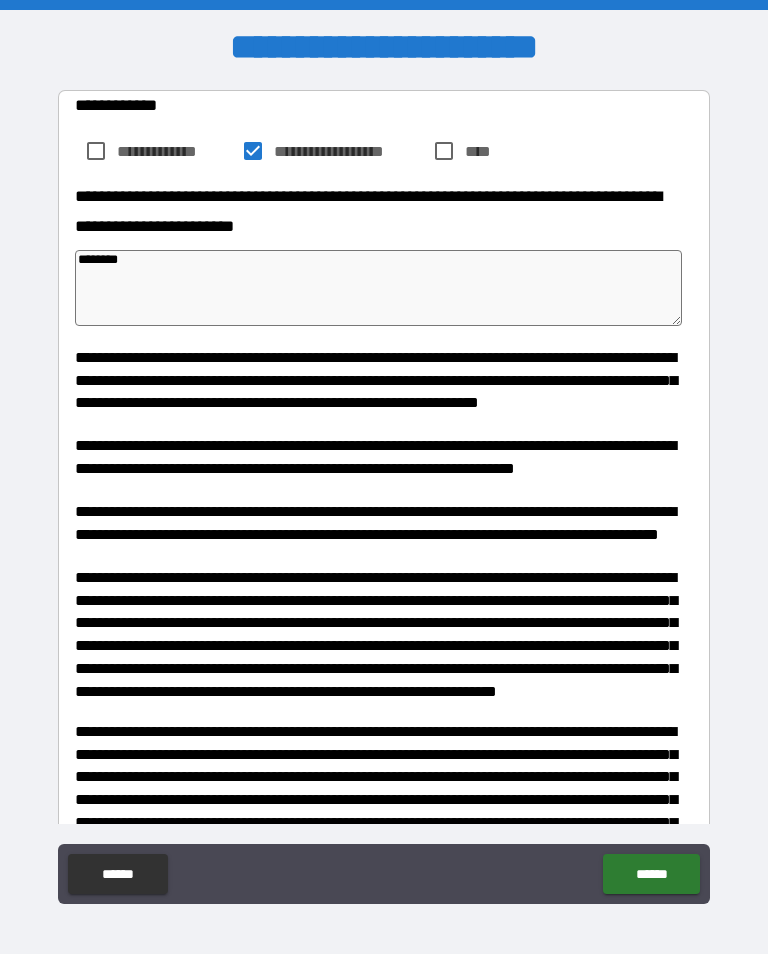 type on "*" 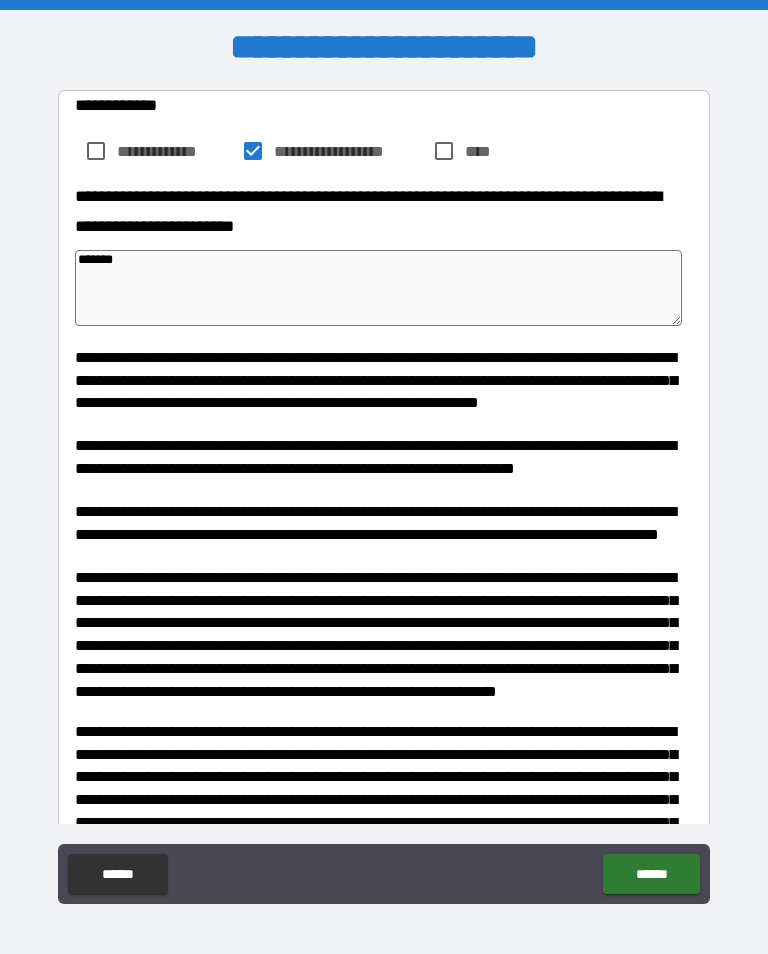 type on "********" 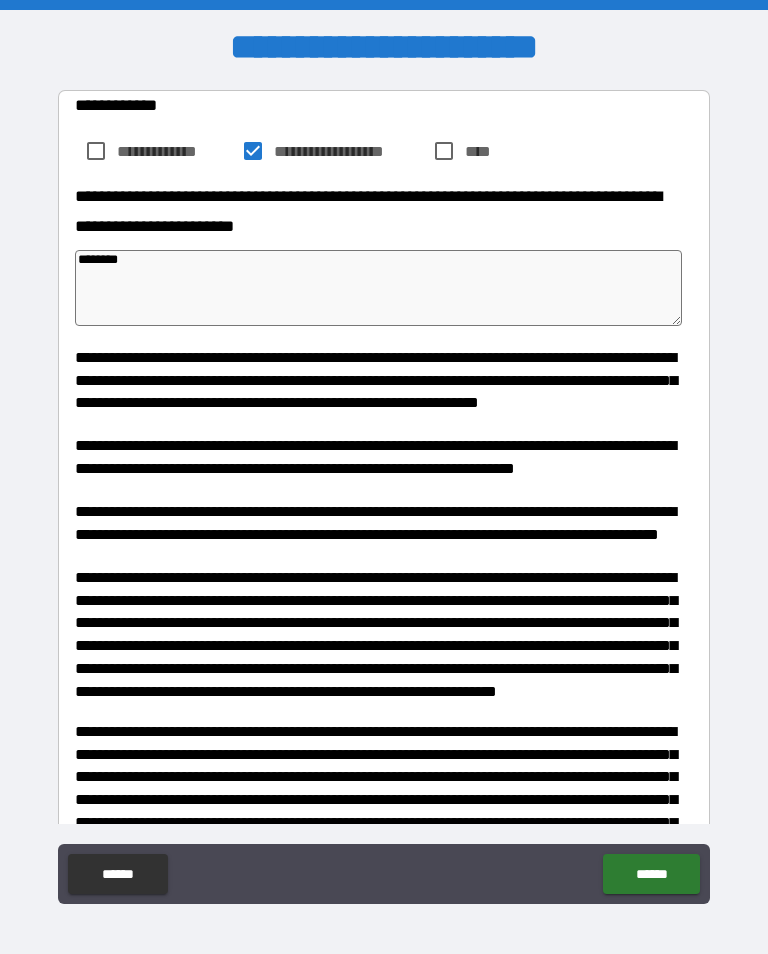 type on "*" 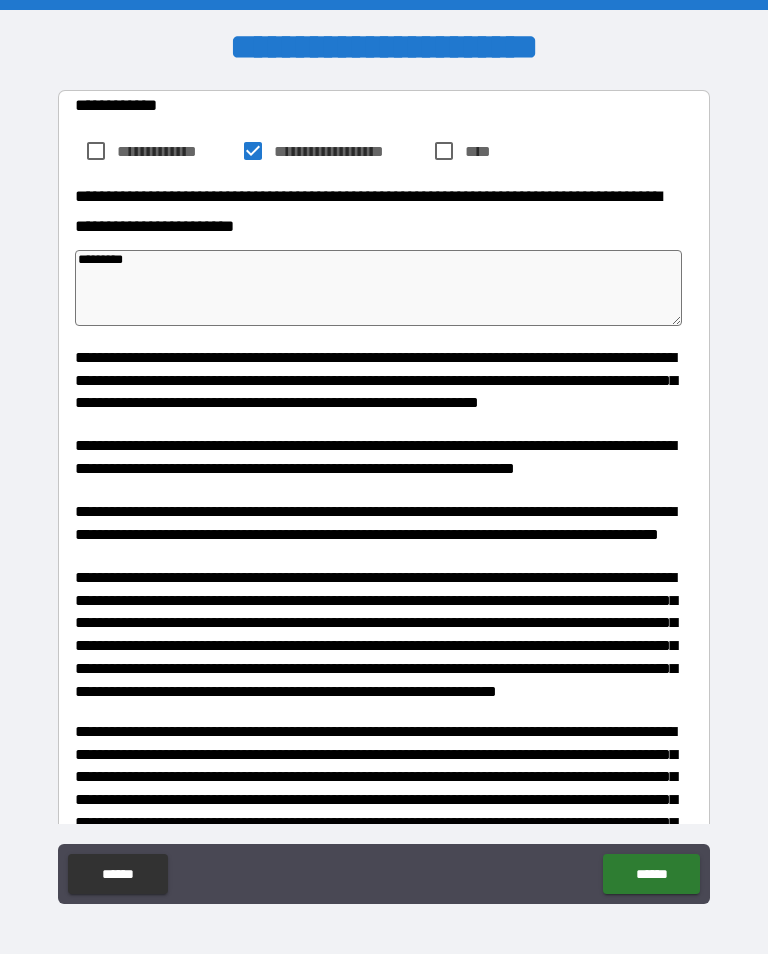 type on "**********" 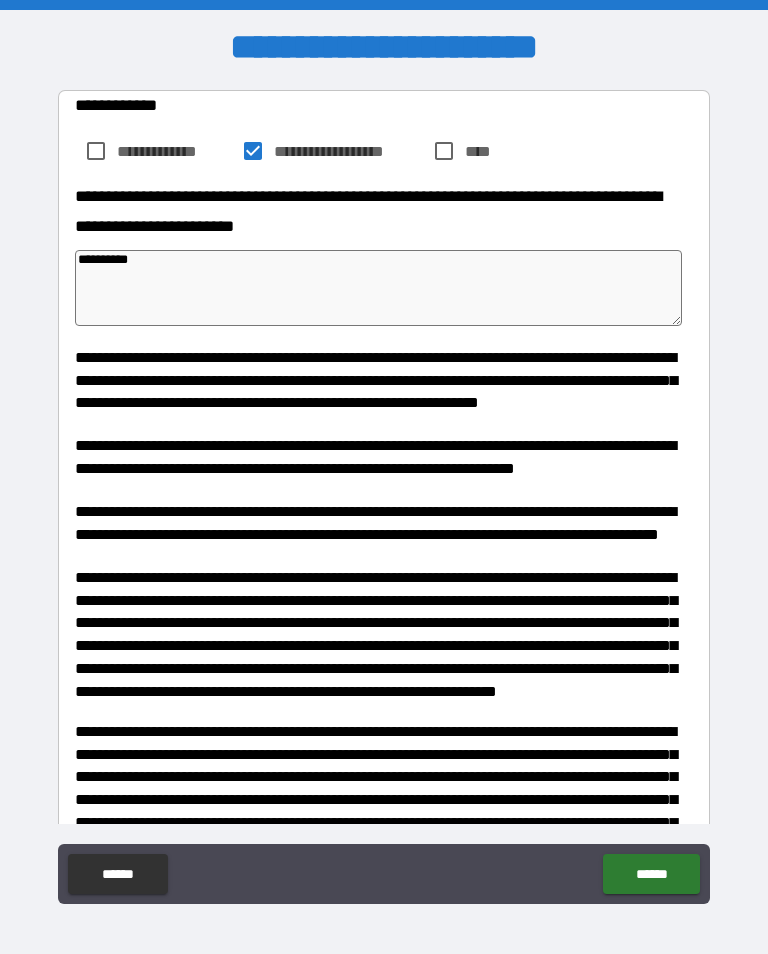 type on "**********" 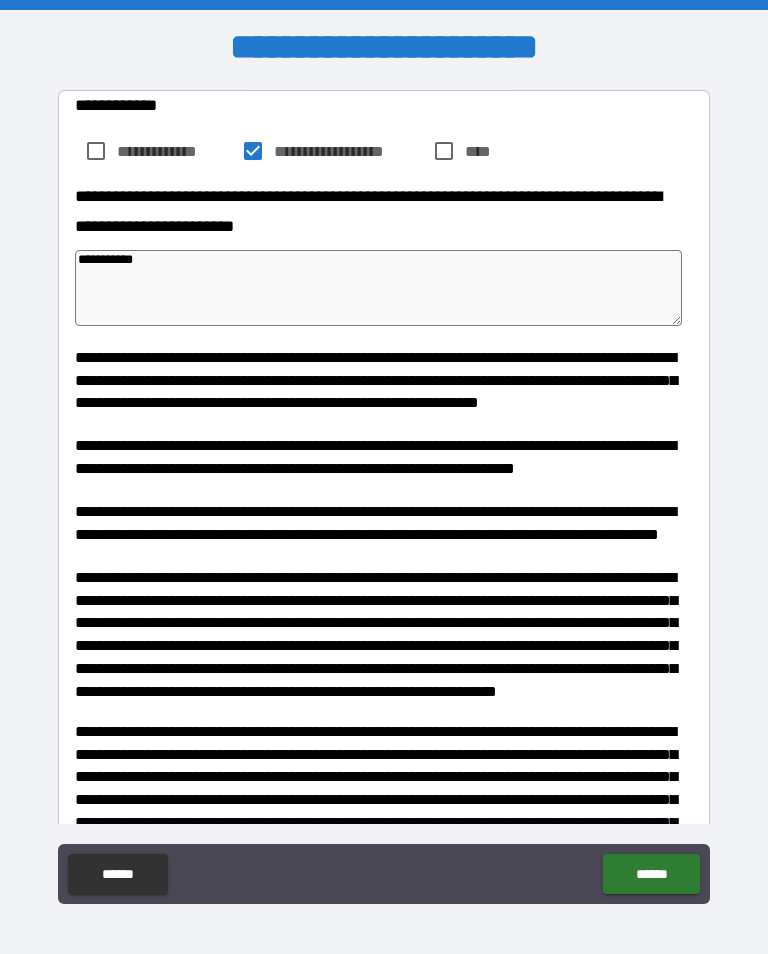 type on "**********" 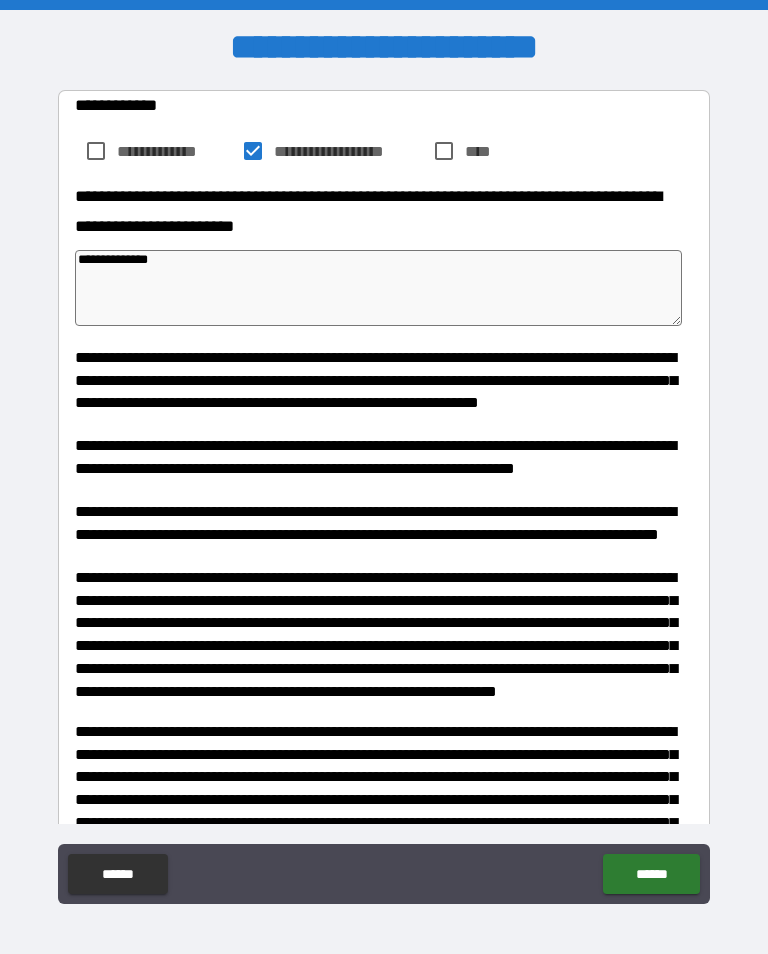 type on "**********" 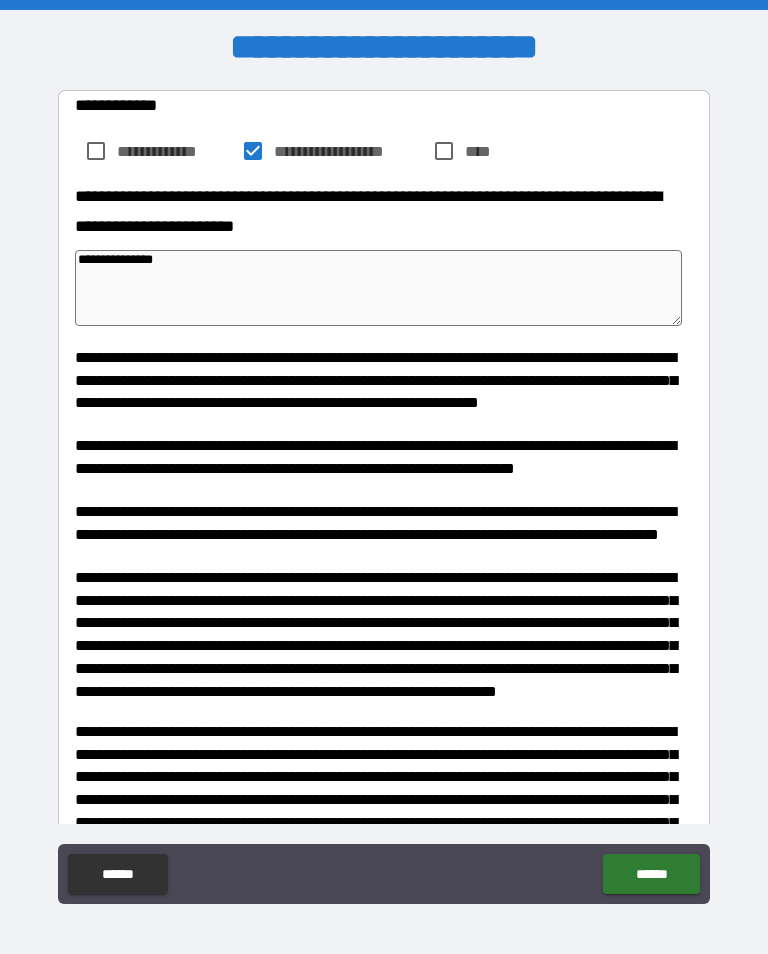 type on "**********" 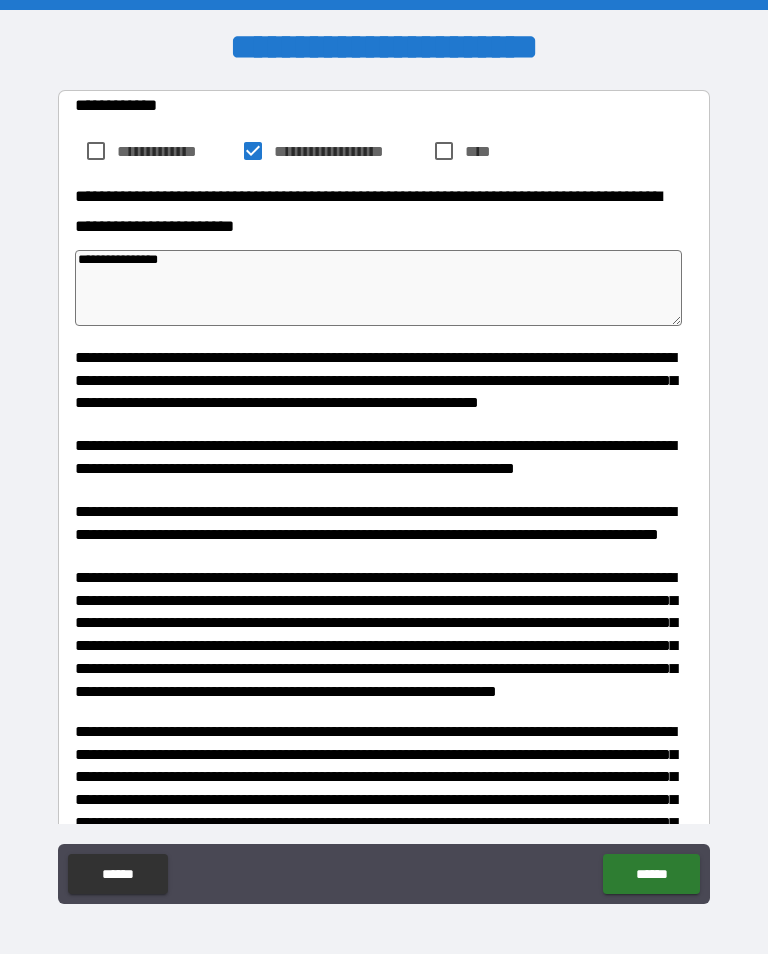 type on "*" 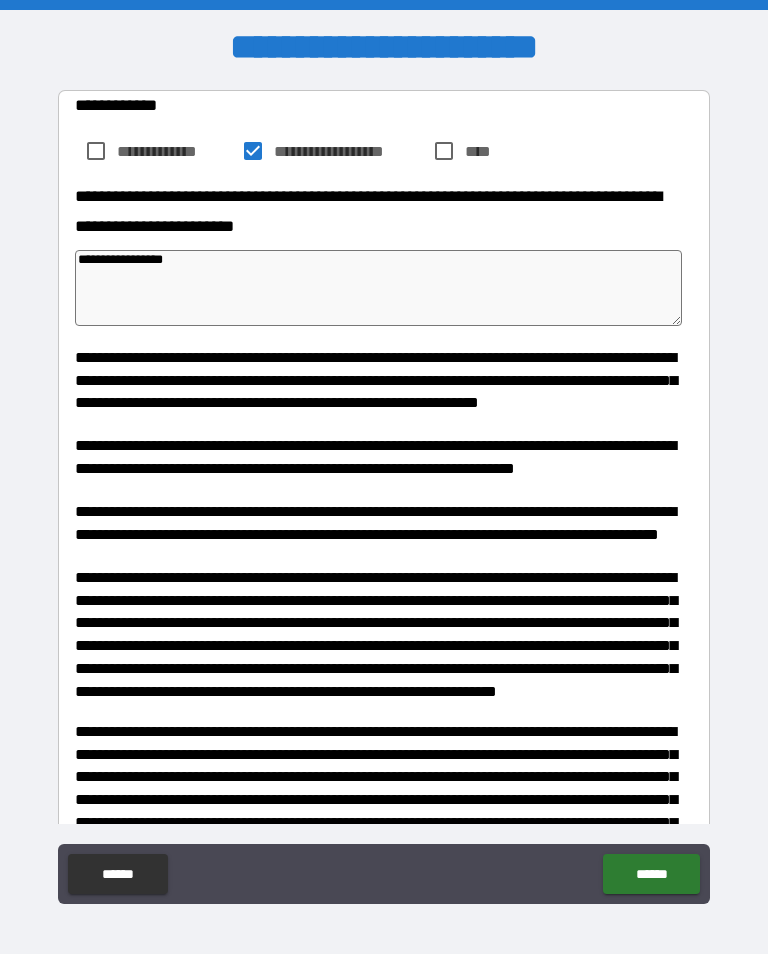 type on "**********" 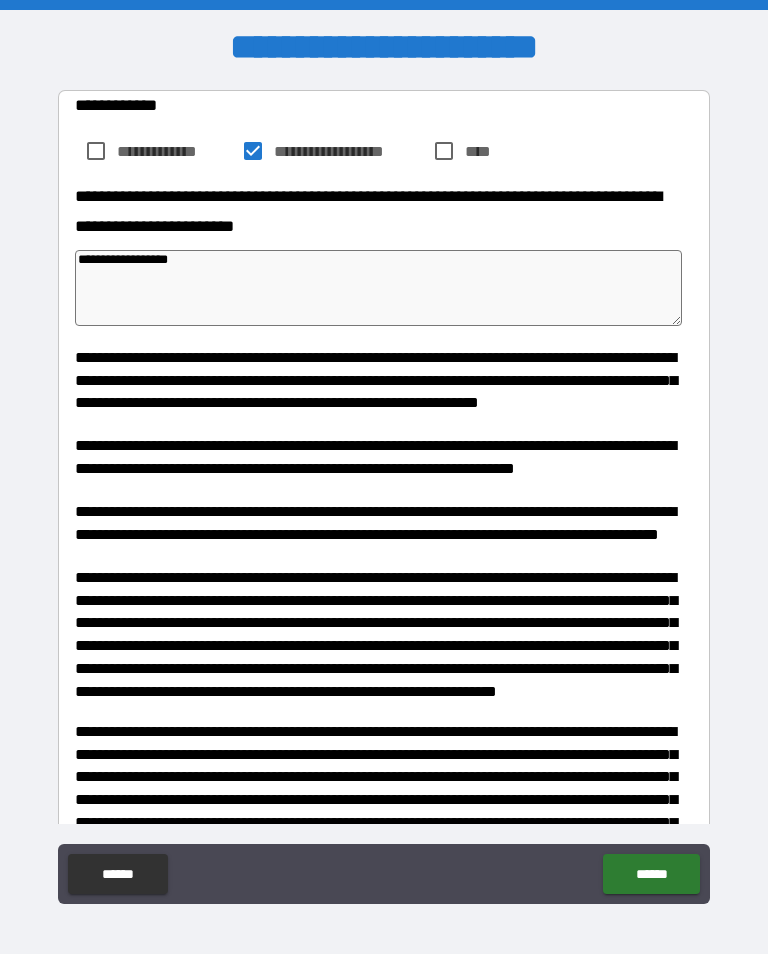 type on "*" 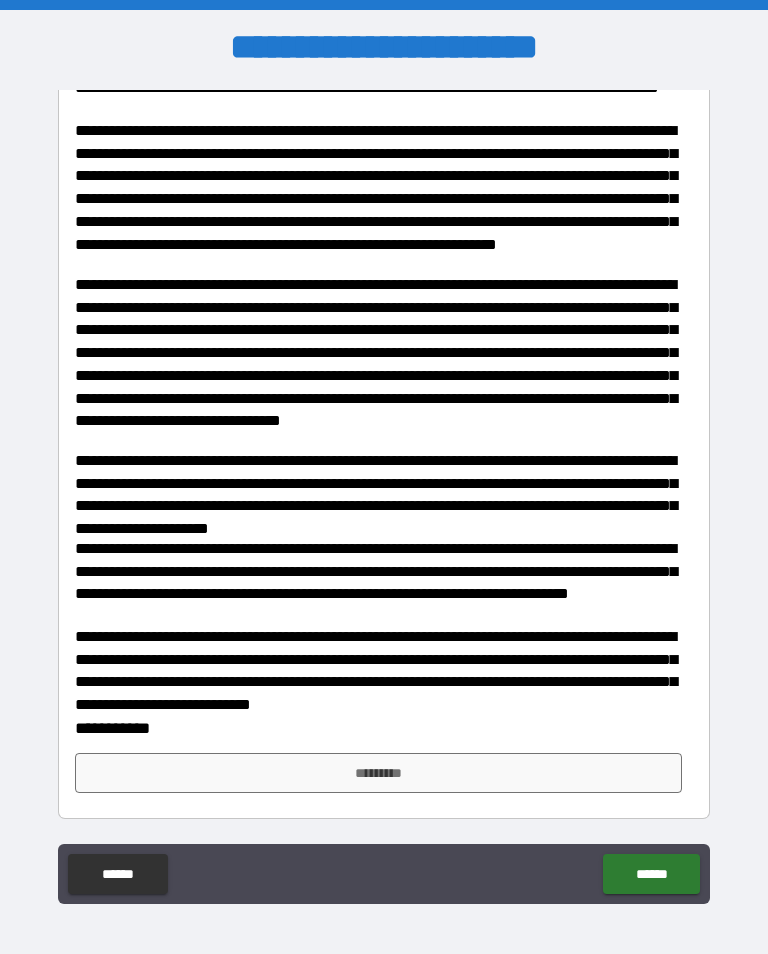 scroll, scrollTop: 442, scrollLeft: 0, axis: vertical 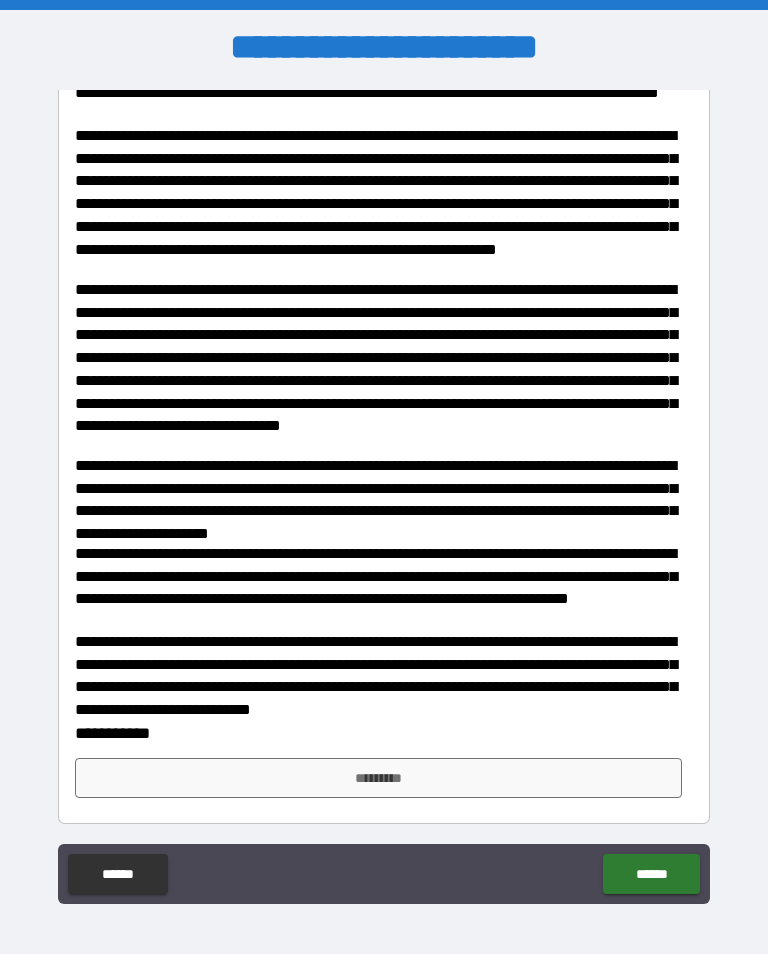 click on "*********" at bounding box center [378, 778] 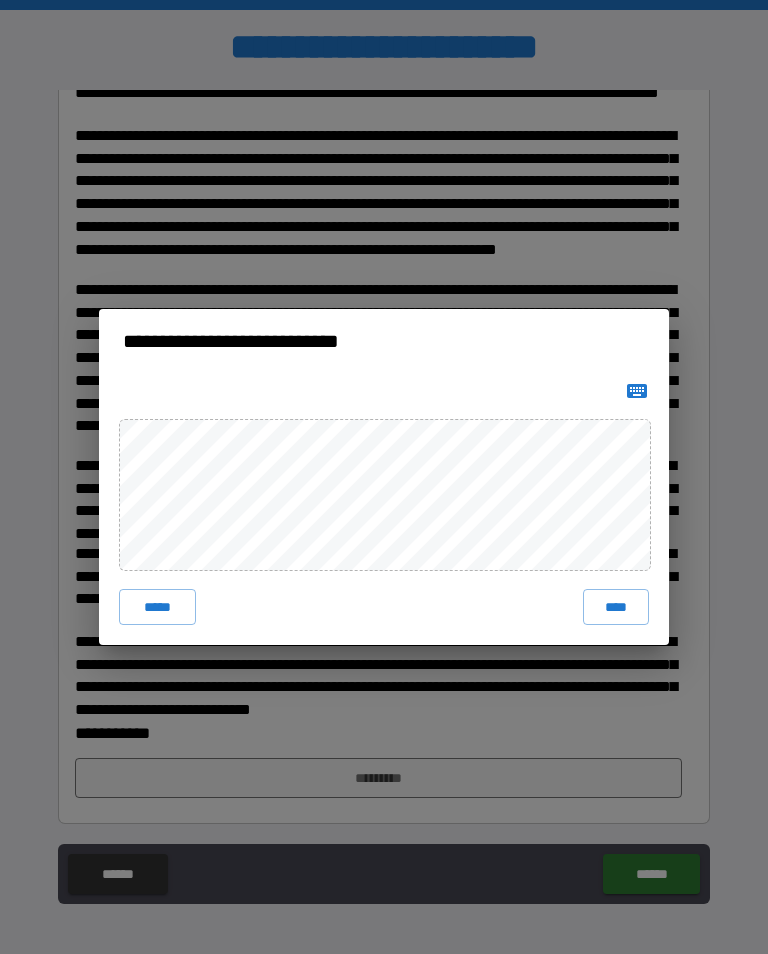 click on "****" at bounding box center (616, 607) 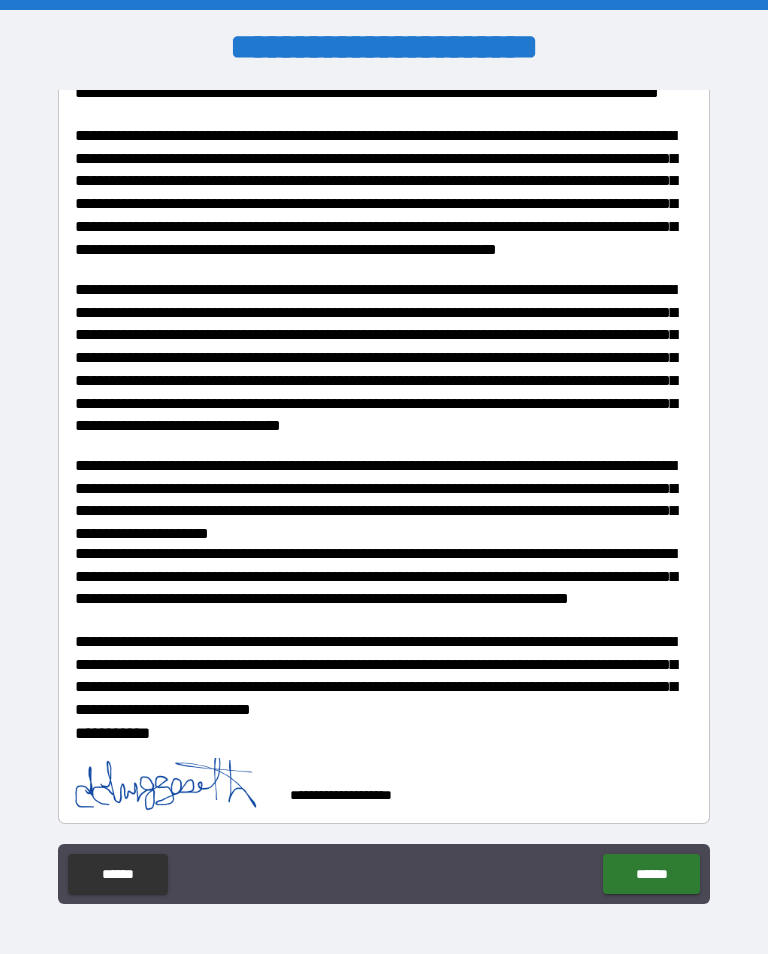 scroll, scrollTop: 437, scrollLeft: 0, axis: vertical 